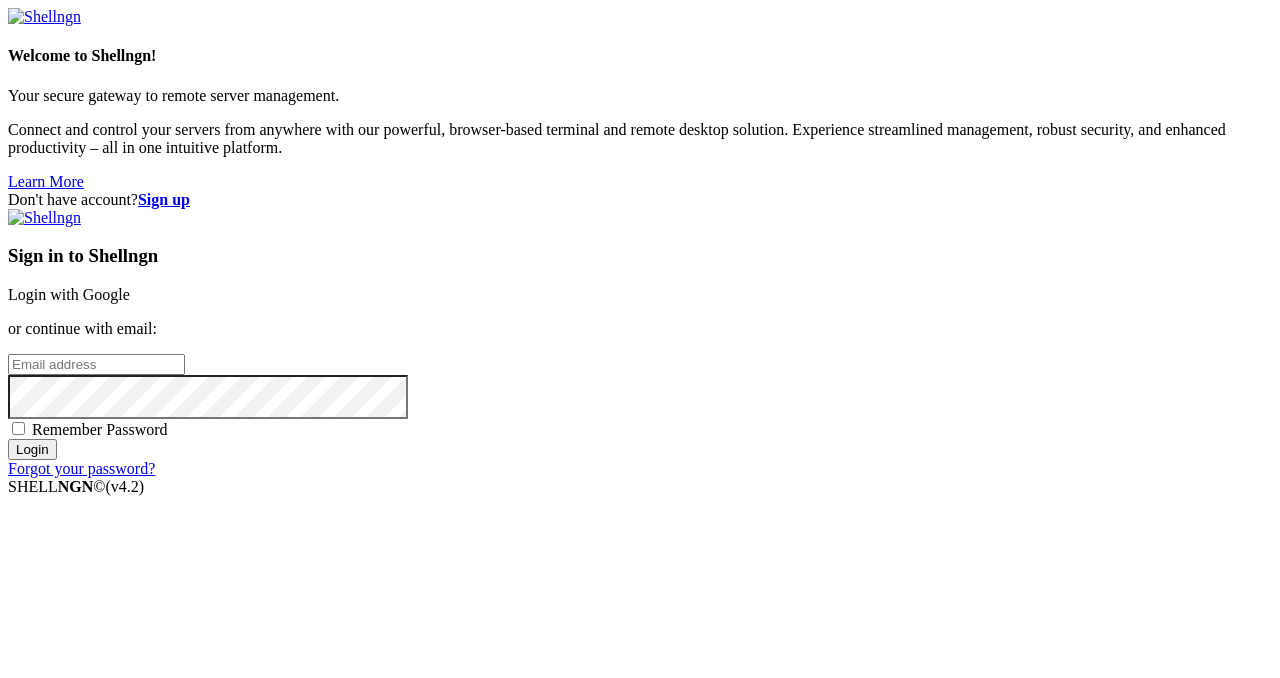 scroll, scrollTop: 0, scrollLeft: 0, axis: both 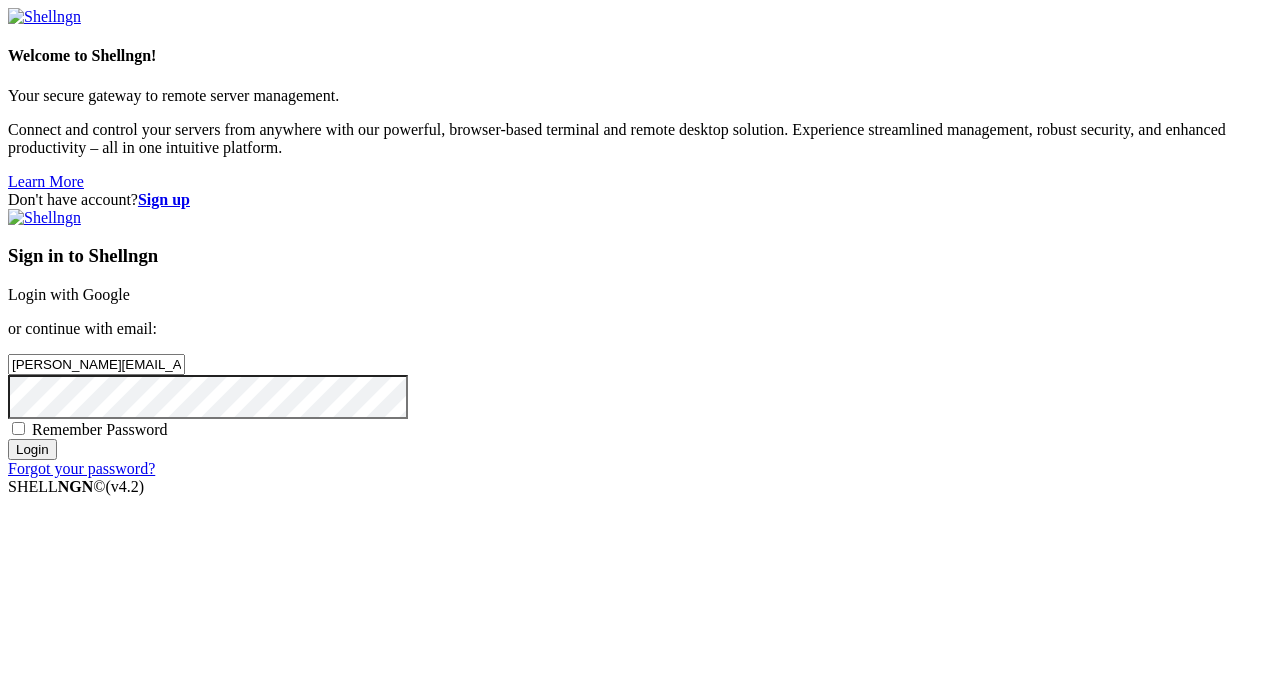 click on "Login" at bounding box center [32, 449] 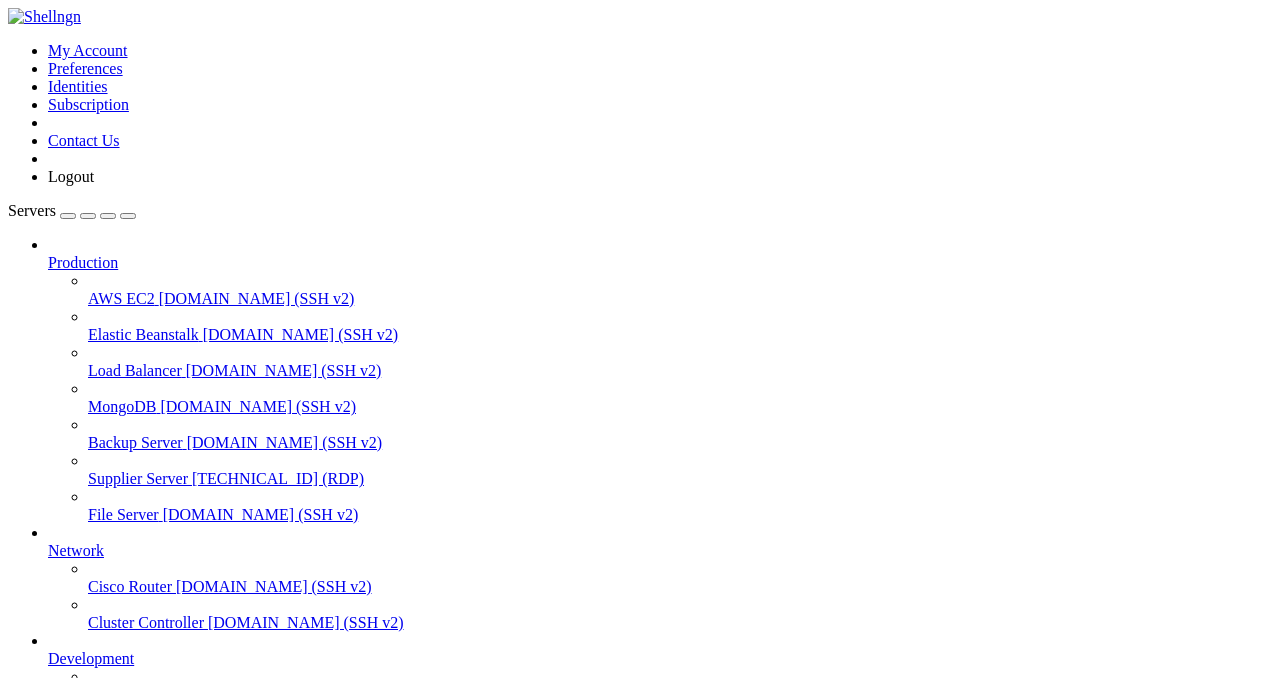 click on "Supplier Server" at bounding box center [138, 478] 